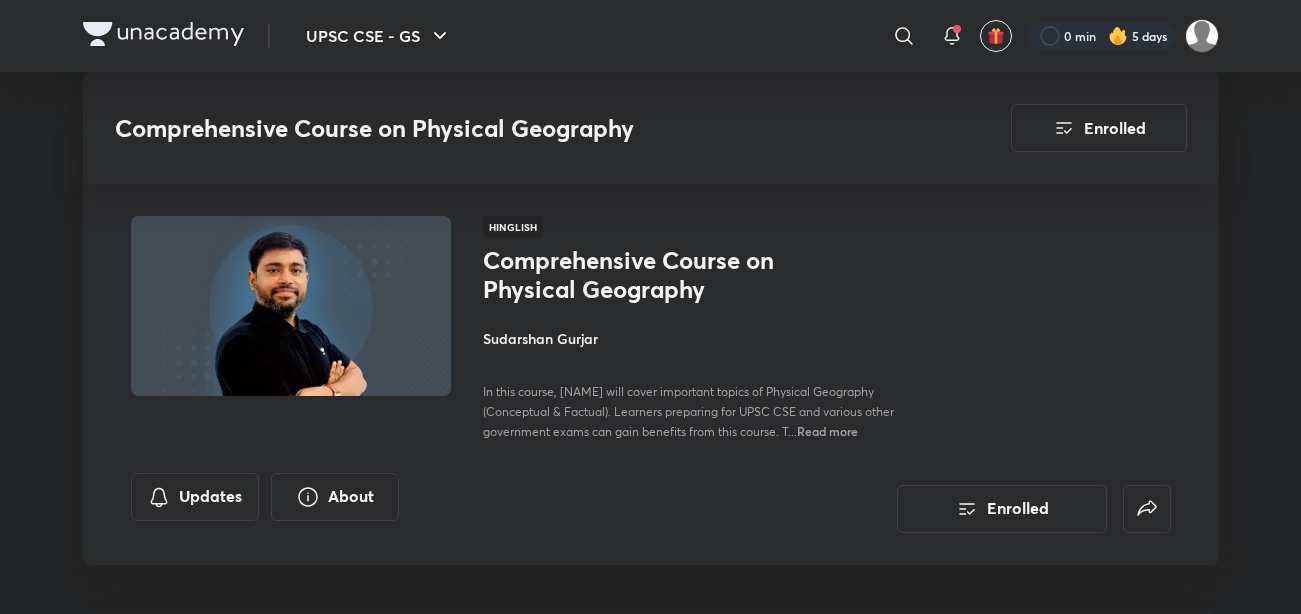 scroll, scrollTop: 5851, scrollLeft: 0, axis: vertical 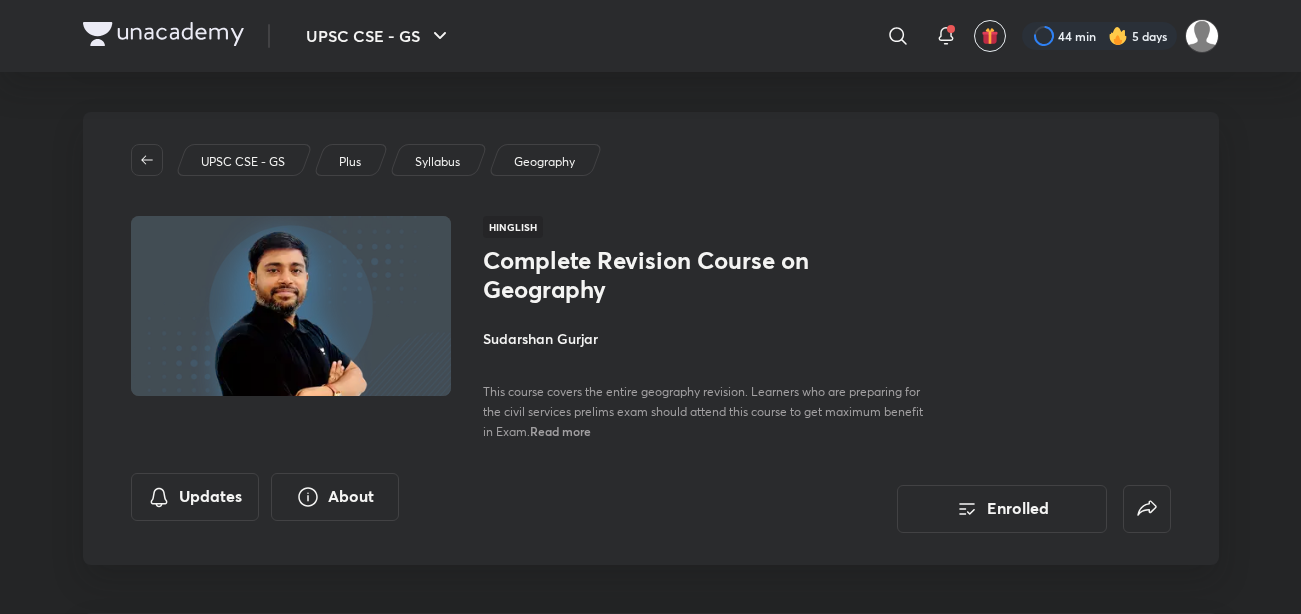 drag, startPoint x: 0, startPoint y: 0, endPoint x: 651, endPoint y: 160, distance: 670.3738 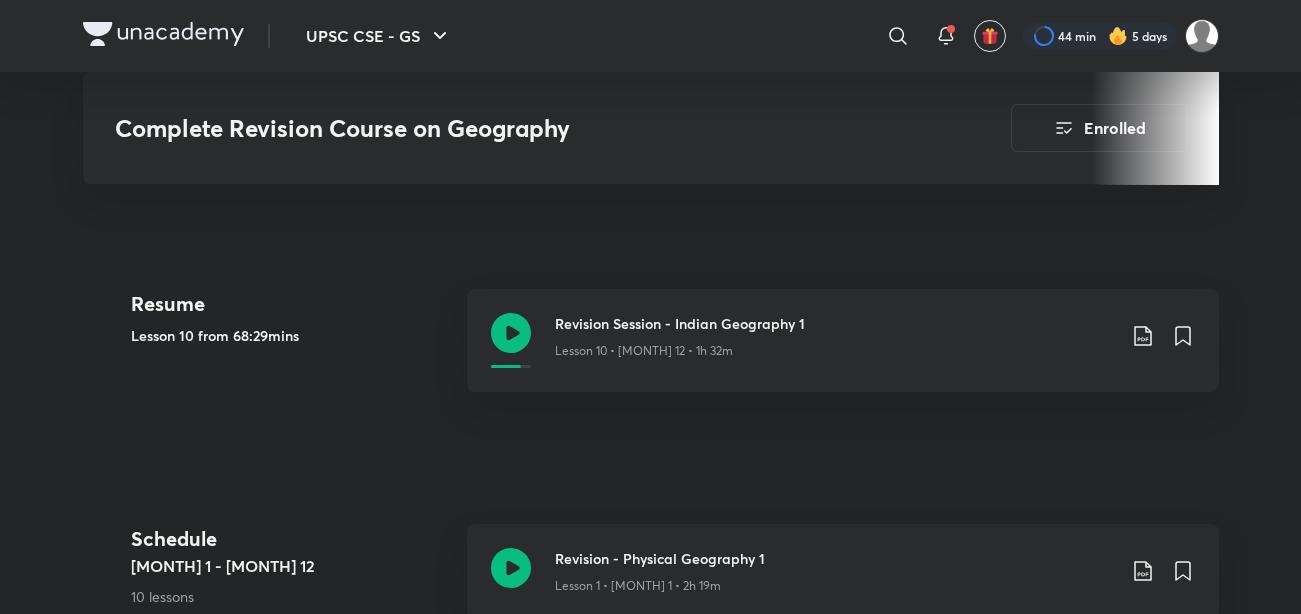 scroll, scrollTop: 1028, scrollLeft: 0, axis: vertical 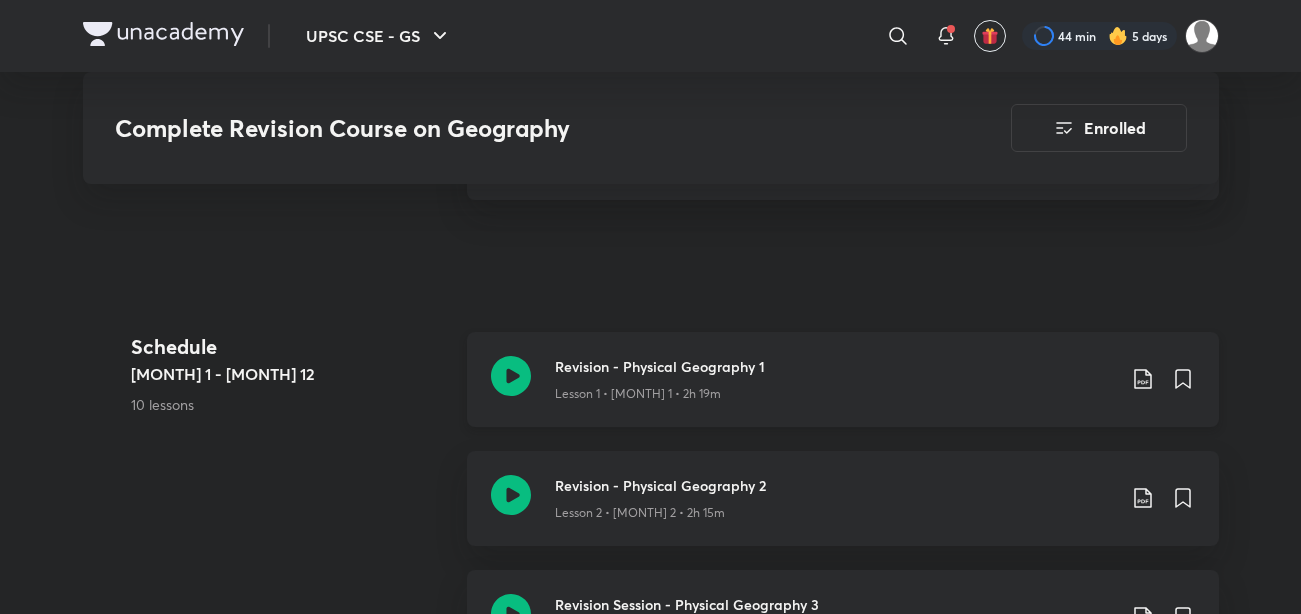 click 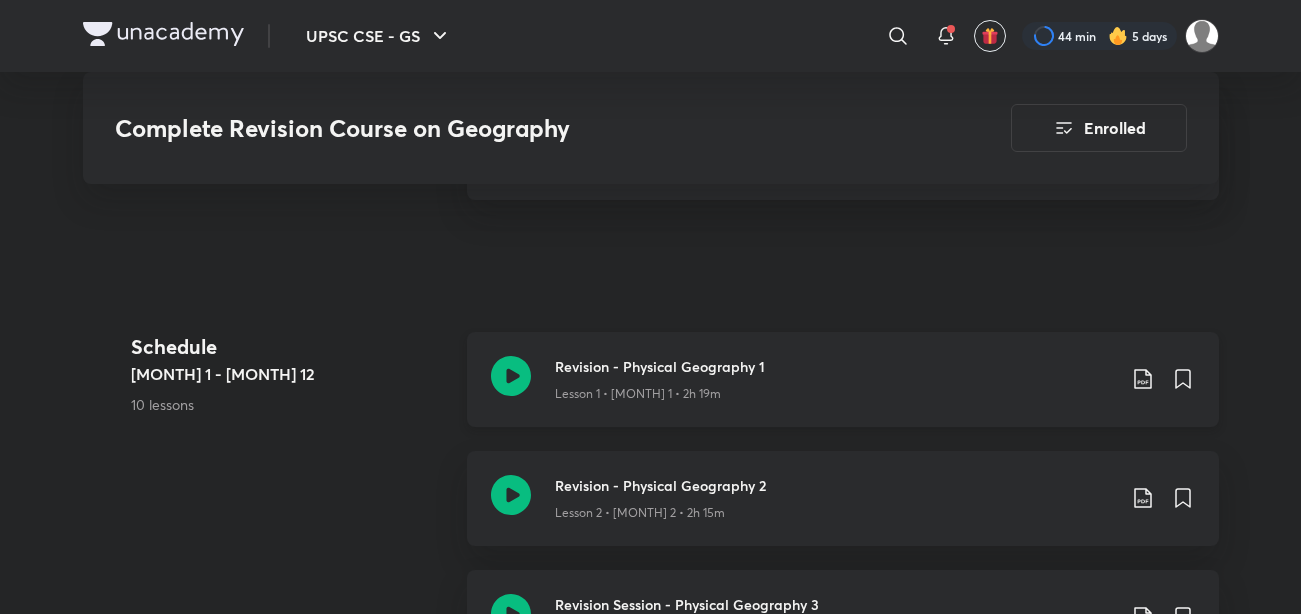 scroll, scrollTop: 1172, scrollLeft: 0, axis: vertical 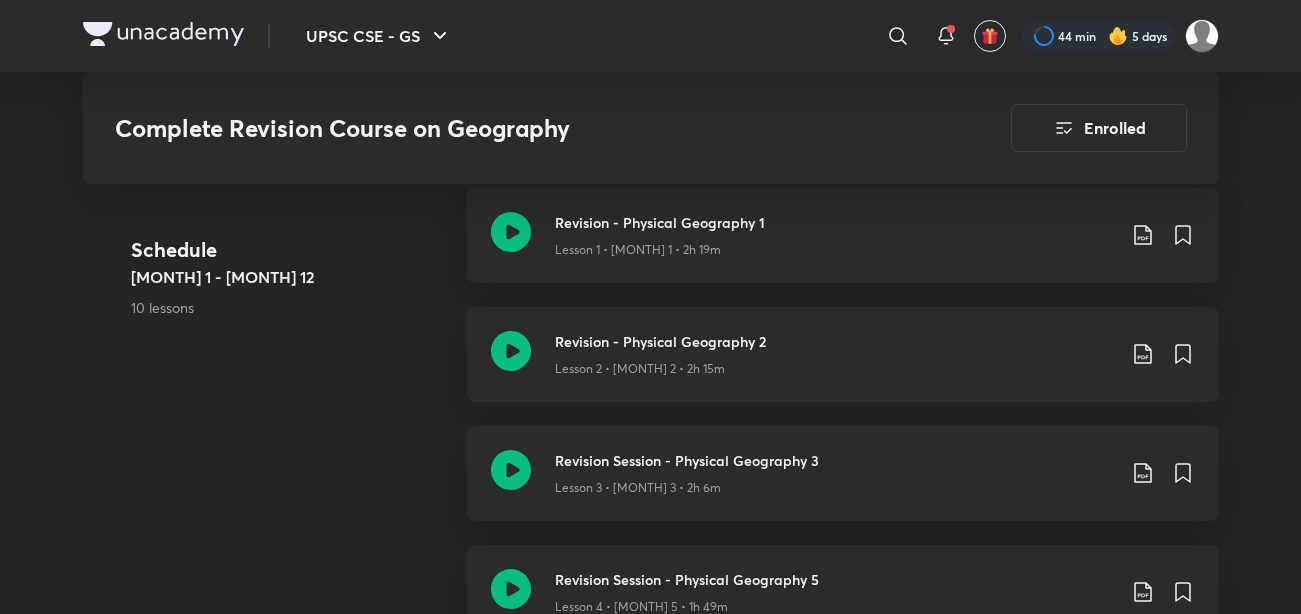 drag, startPoint x: 658, startPoint y: 333, endPoint x: 335, endPoint y: 235, distance: 337.53964 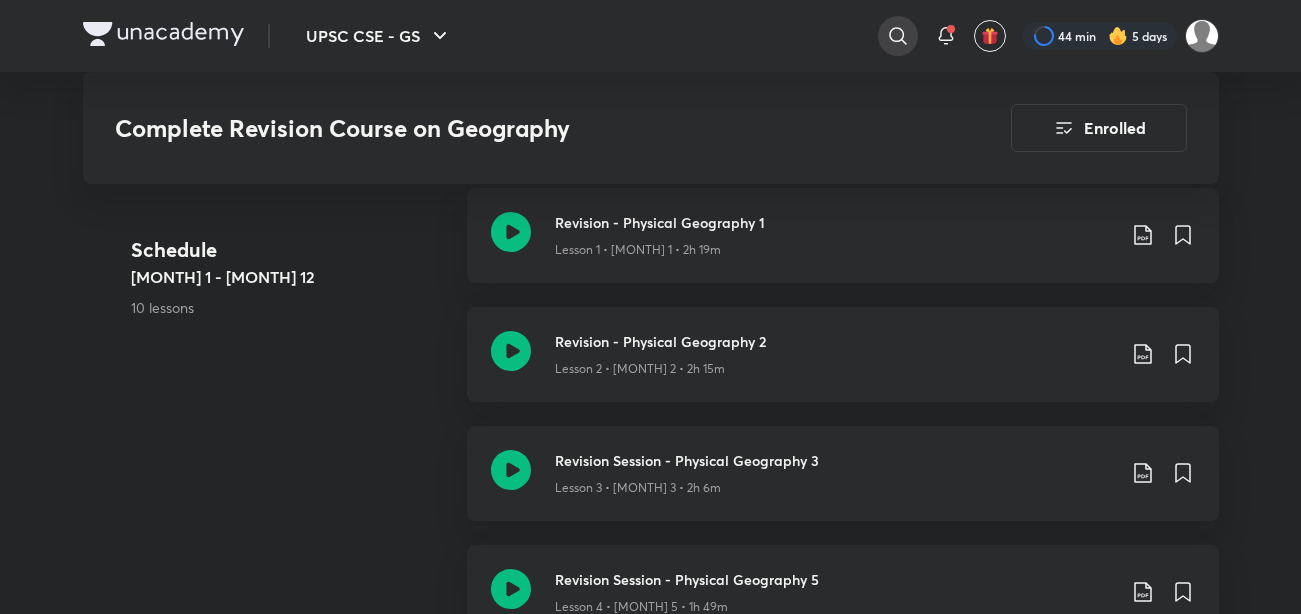 click 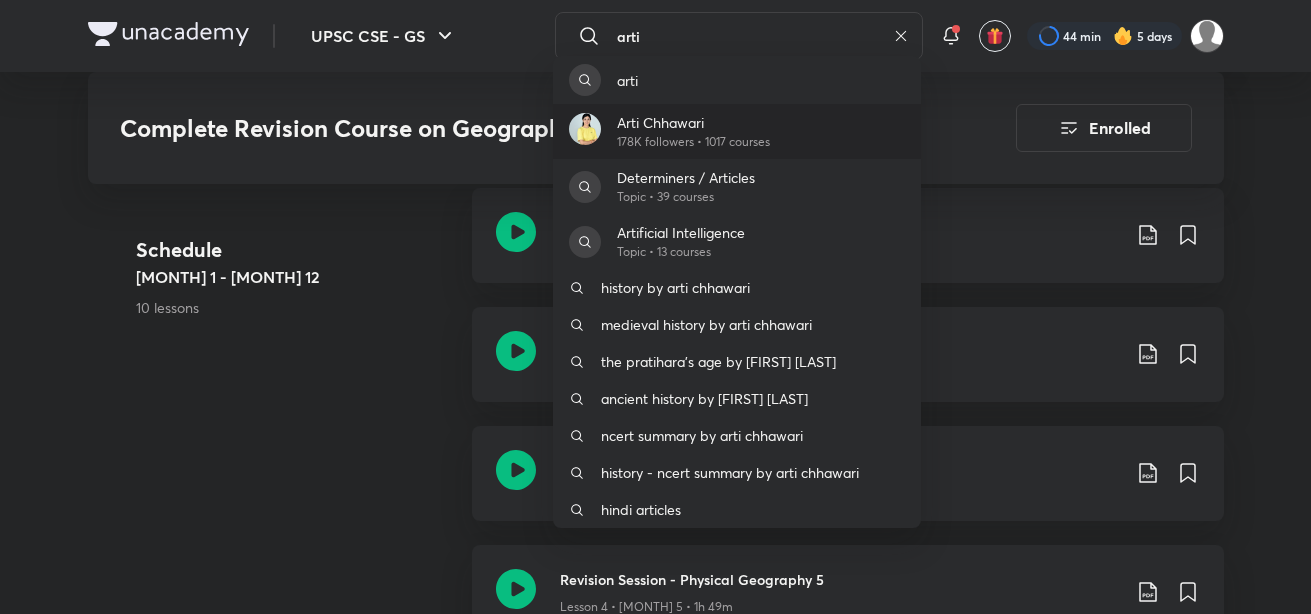 type on "arti" 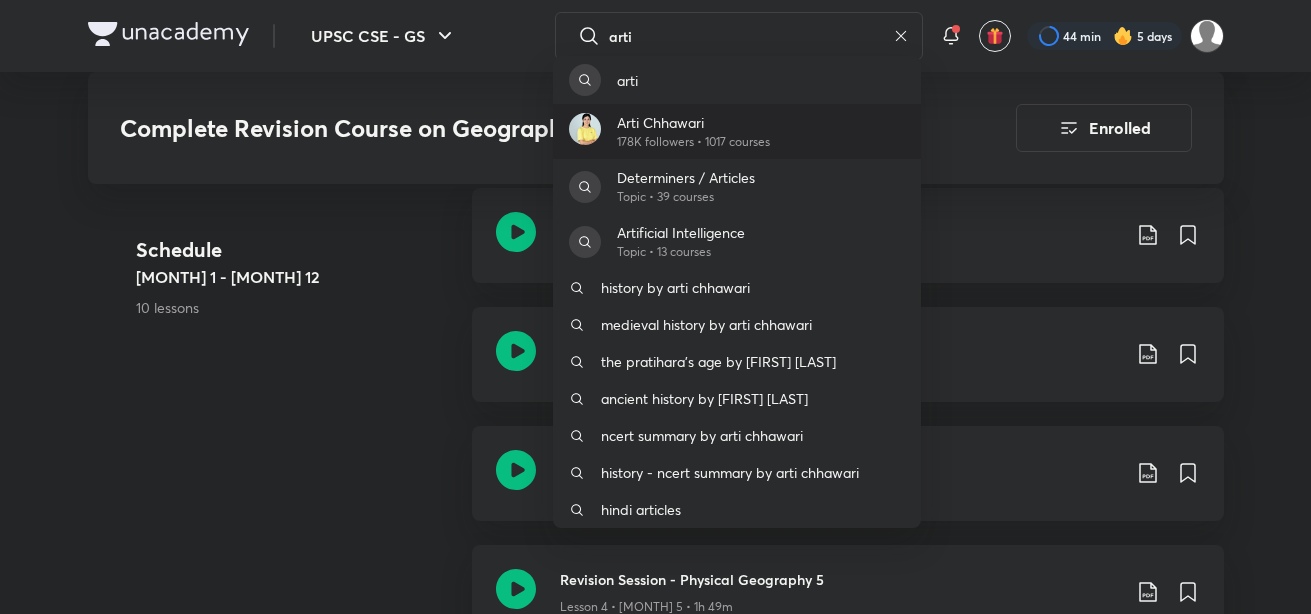 click on "178K followers • 1017 courses" at bounding box center [693, 142] 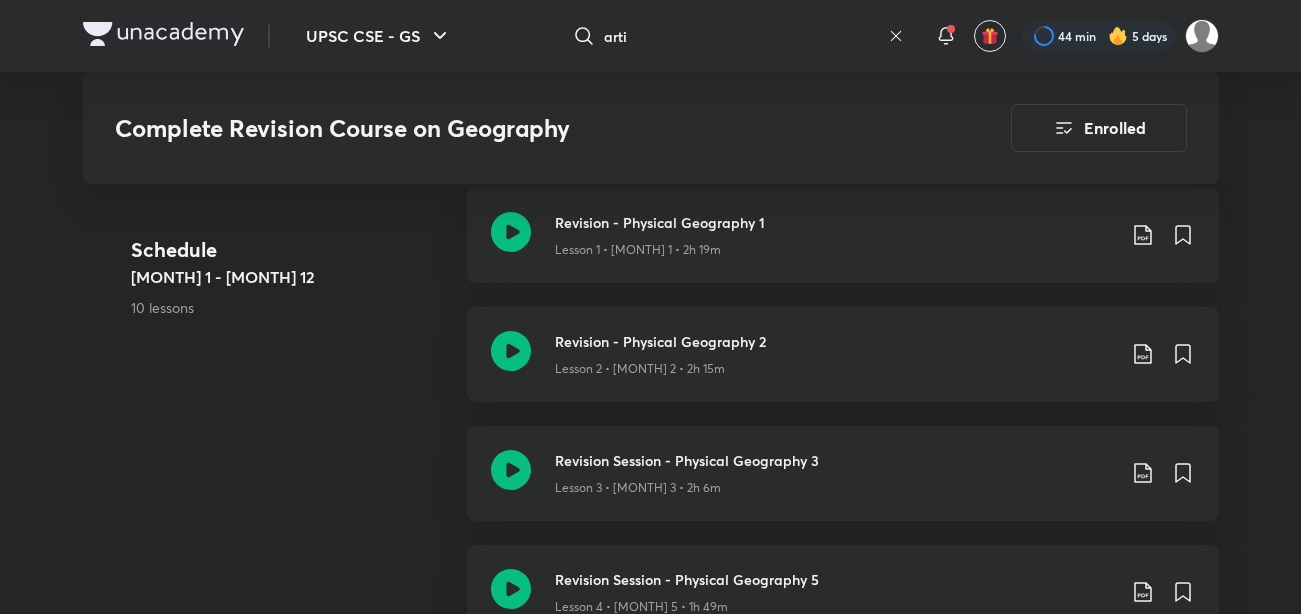 scroll, scrollTop: 0, scrollLeft: 0, axis: both 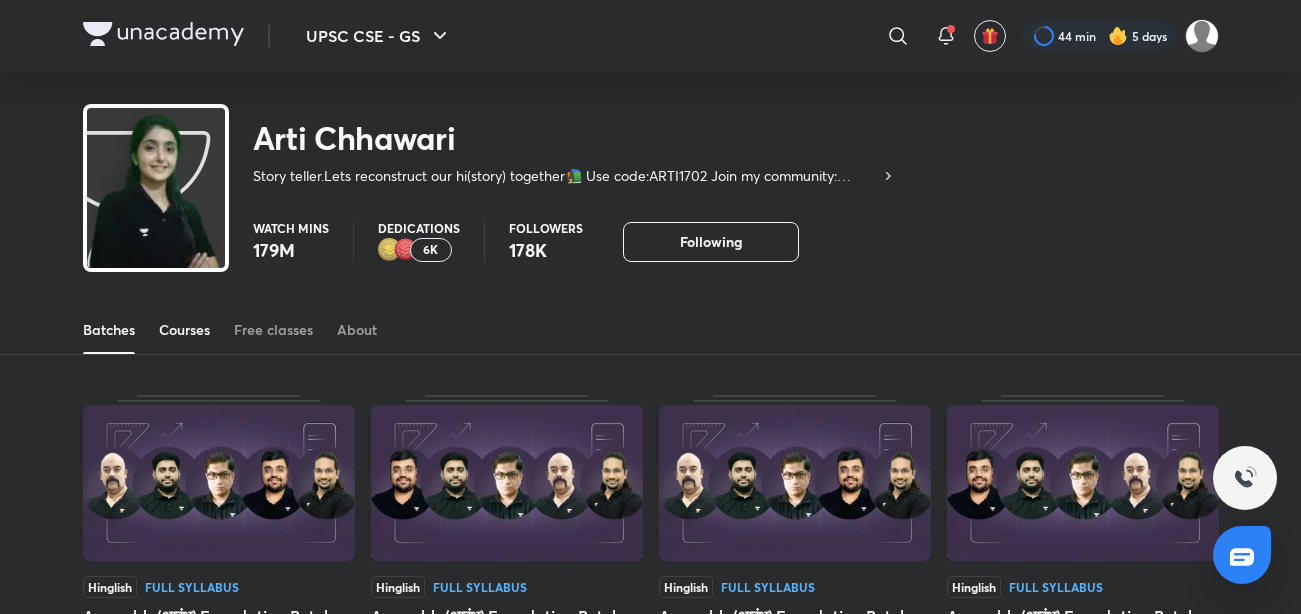 click on "Courses" at bounding box center (184, 330) 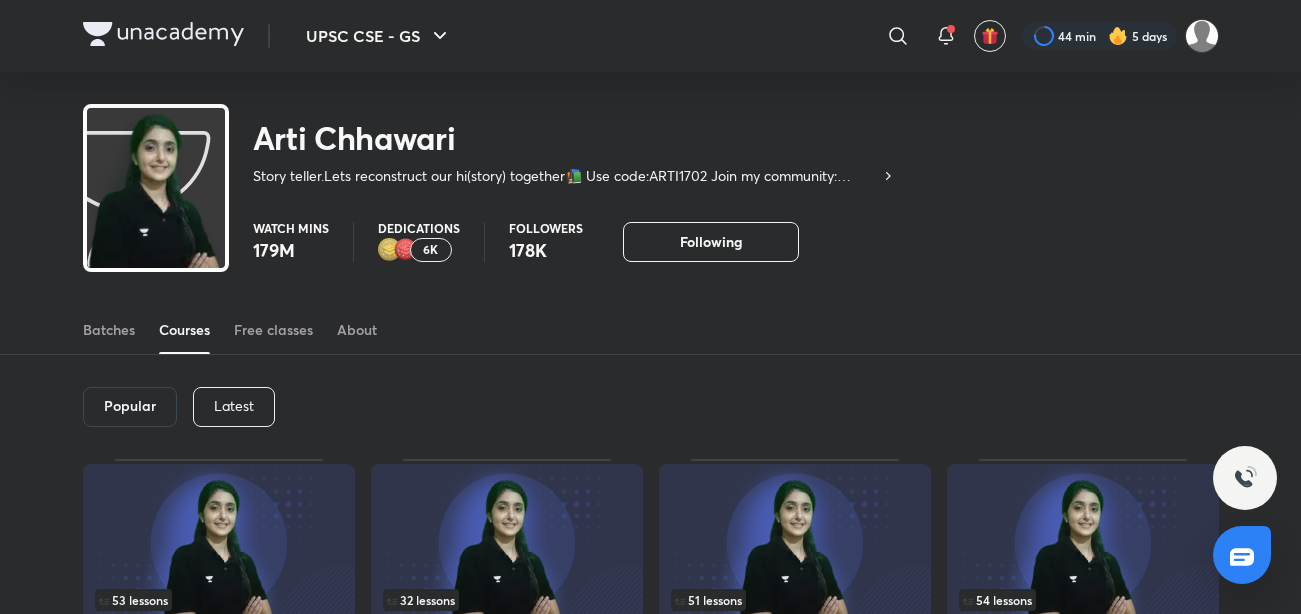 click on "Latest" at bounding box center [234, 407] 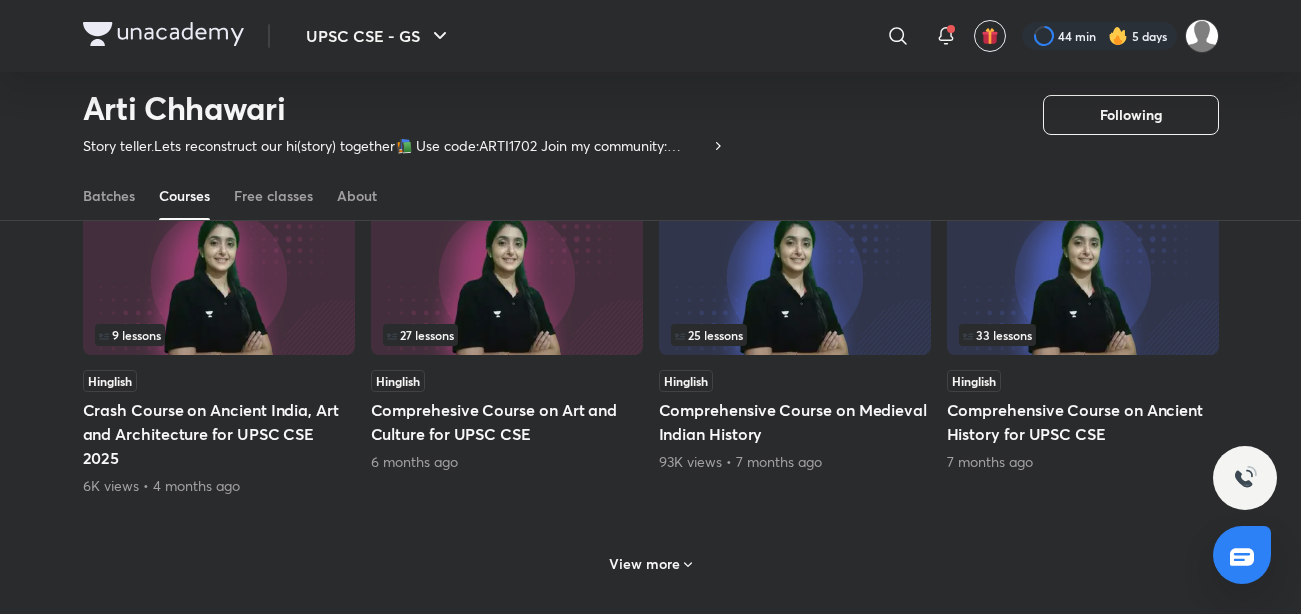 scroll, scrollTop: 843, scrollLeft: 0, axis: vertical 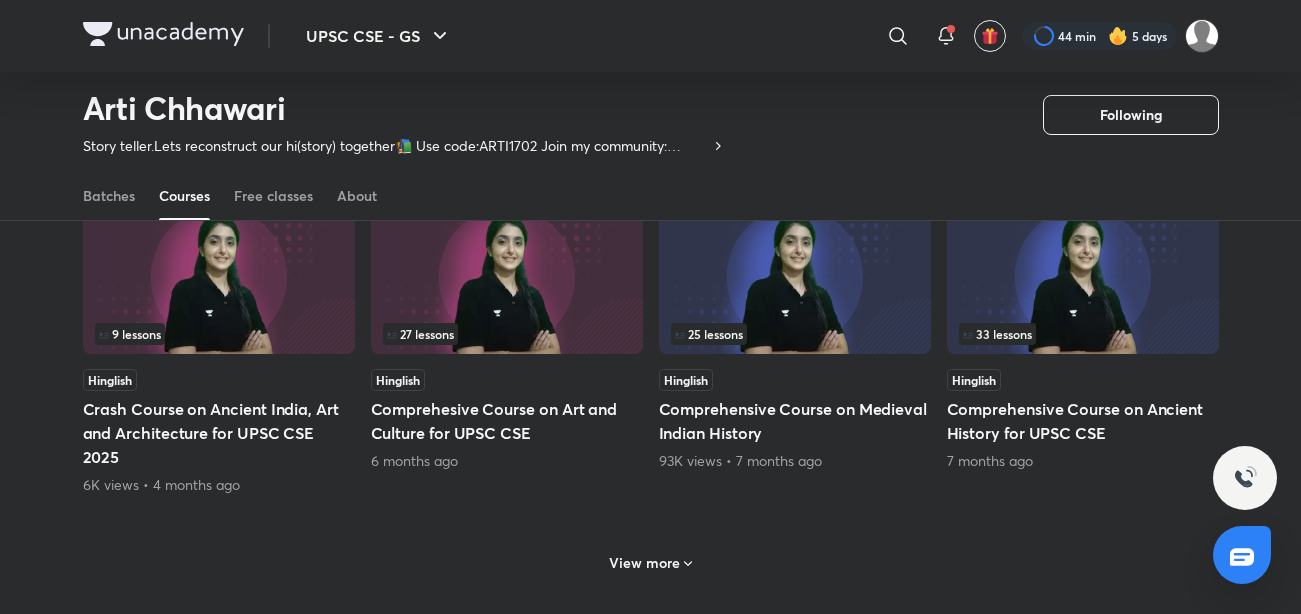 click on "View more" at bounding box center [644, 563] 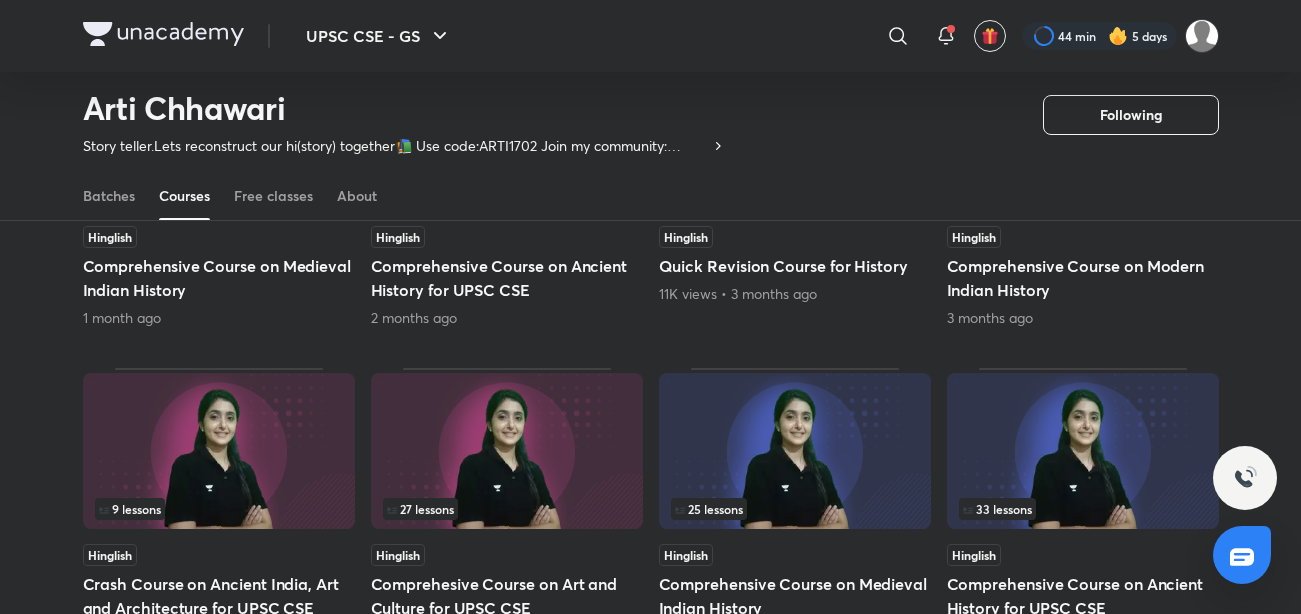 scroll, scrollTop: 665, scrollLeft: 0, axis: vertical 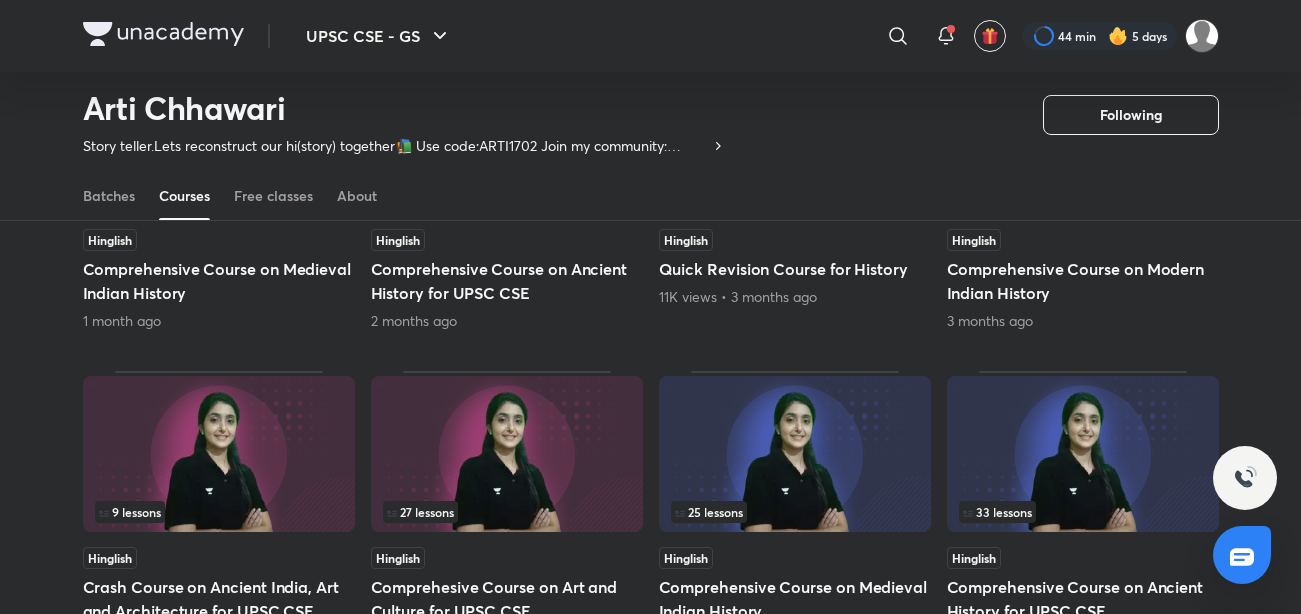 click on "Comprehensive Course on Ancient History for UPSC CSE" at bounding box center [507, 281] 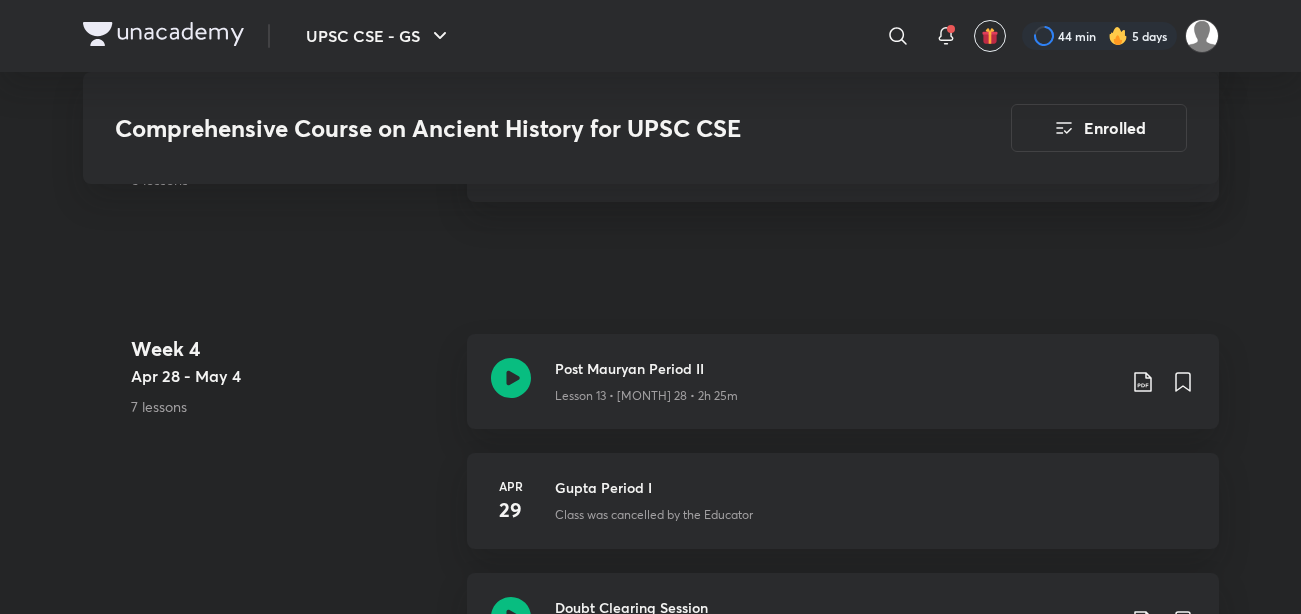 scroll, scrollTop: 2816, scrollLeft: 0, axis: vertical 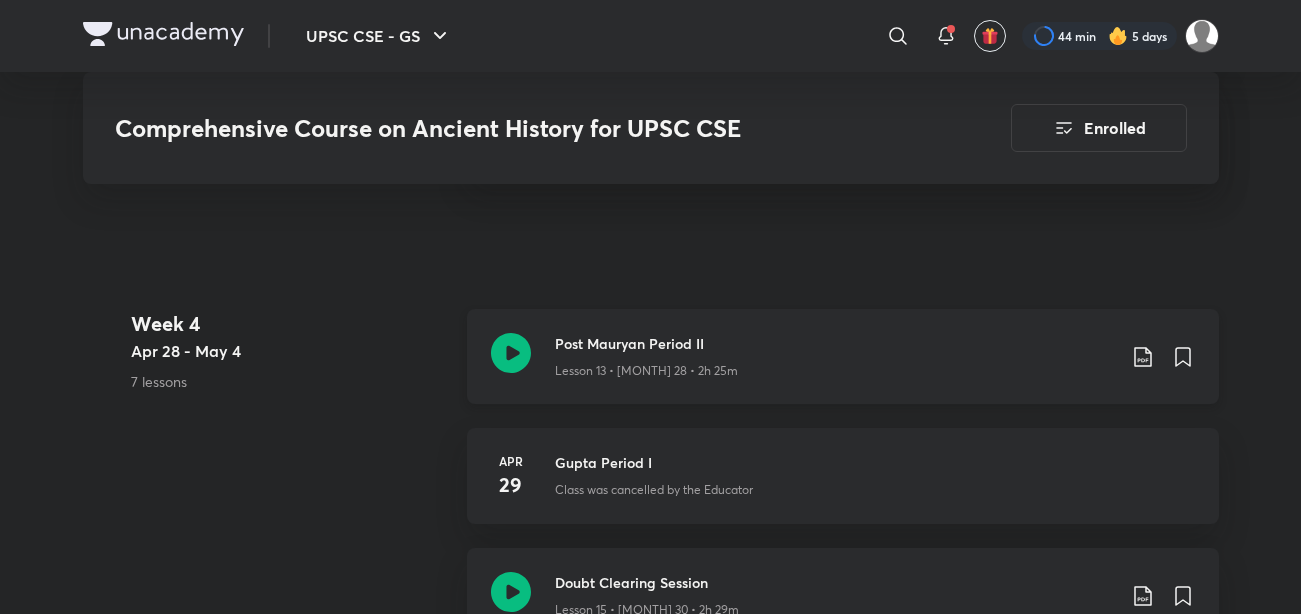 click 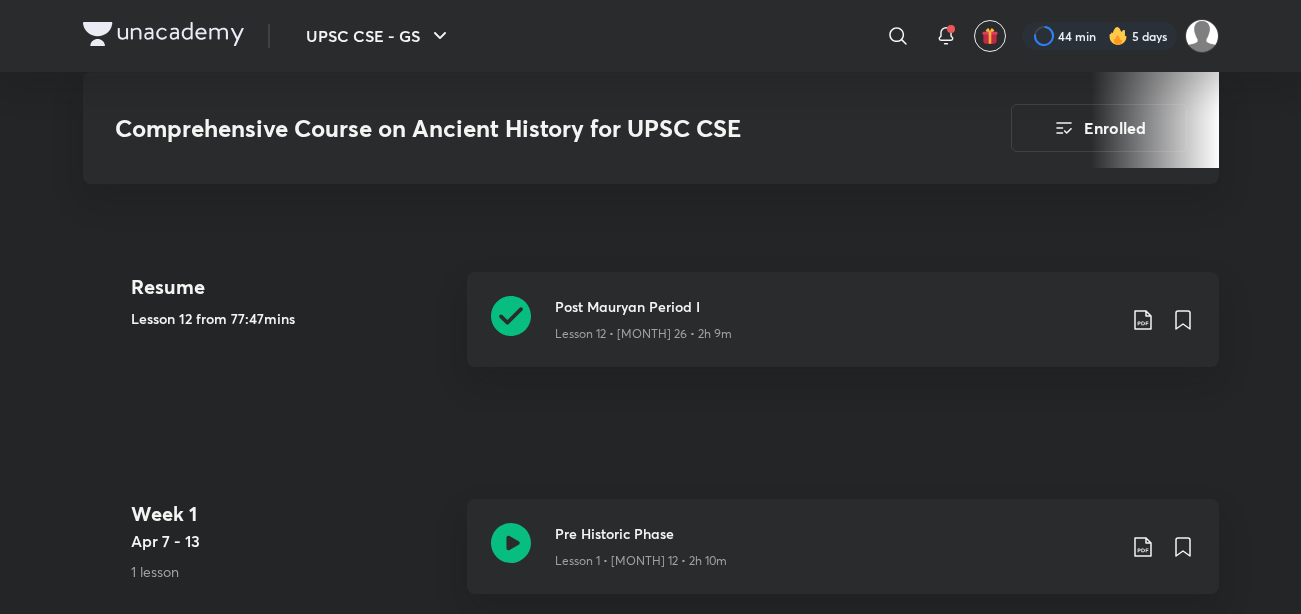 scroll, scrollTop: 884, scrollLeft: 0, axis: vertical 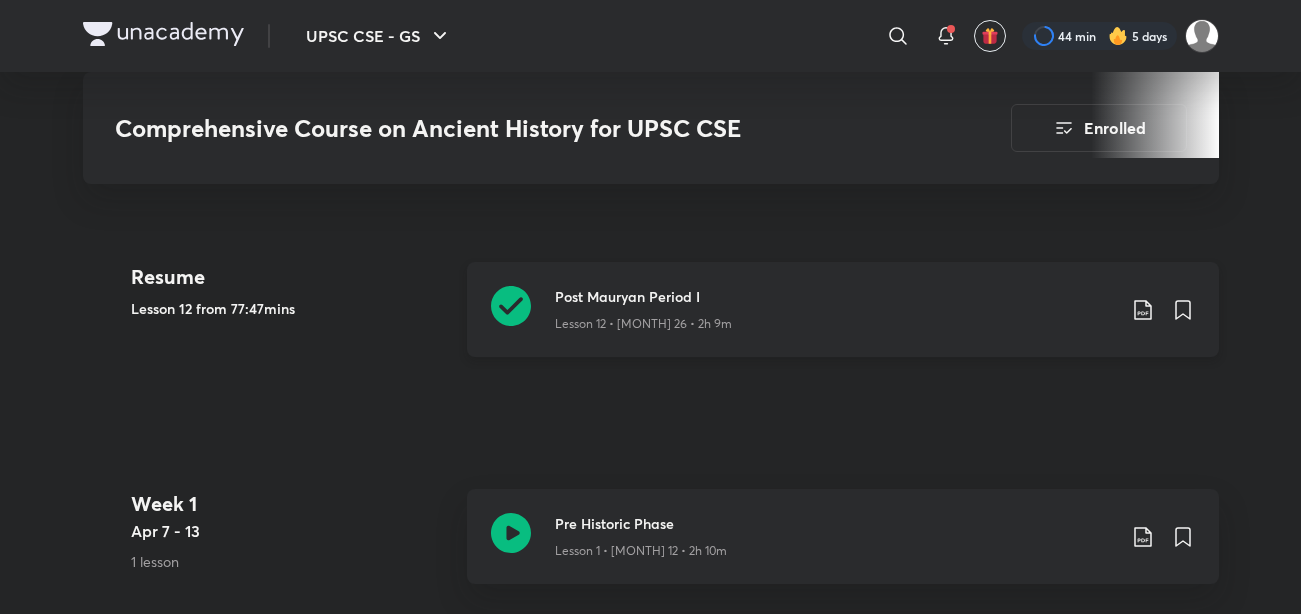 click 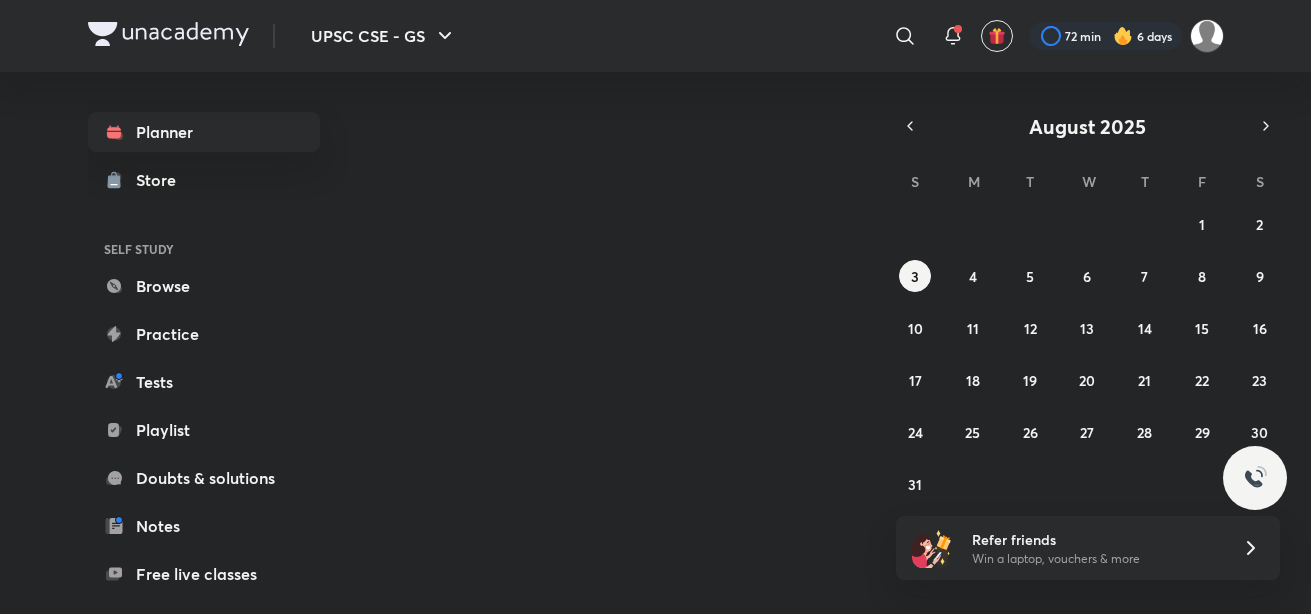 scroll, scrollTop: 0, scrollLeft: 0, axis: both 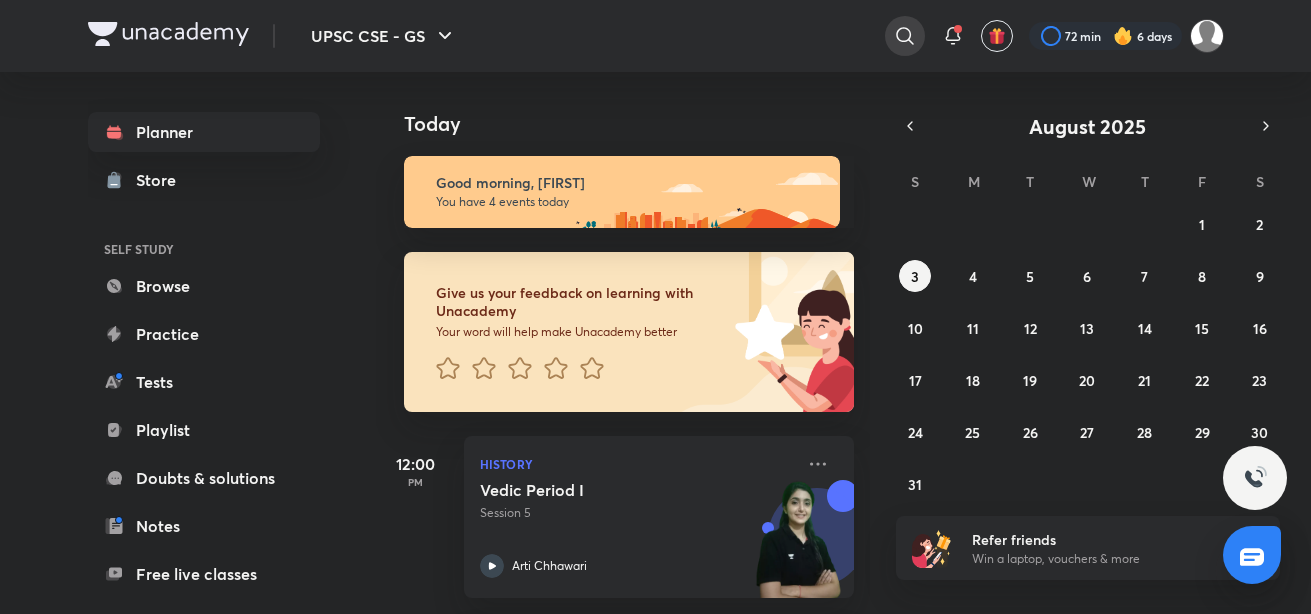 click 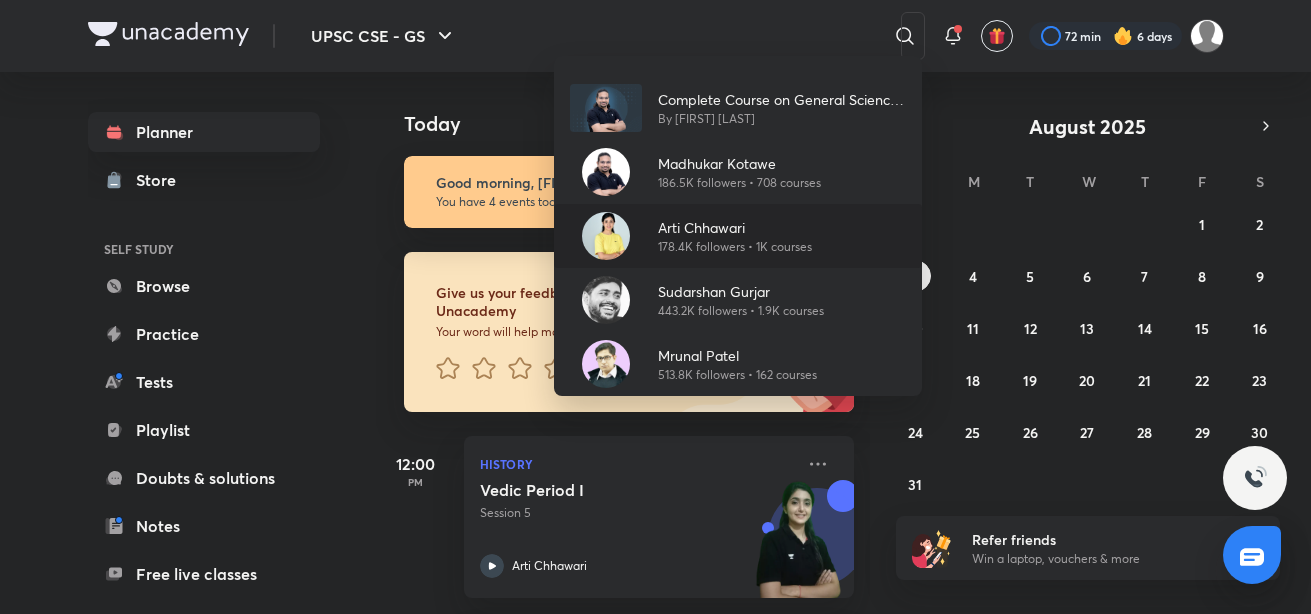 click on "Arti Chhawari 178.4K followers • 1K courses" at bounding box center (738, 236) 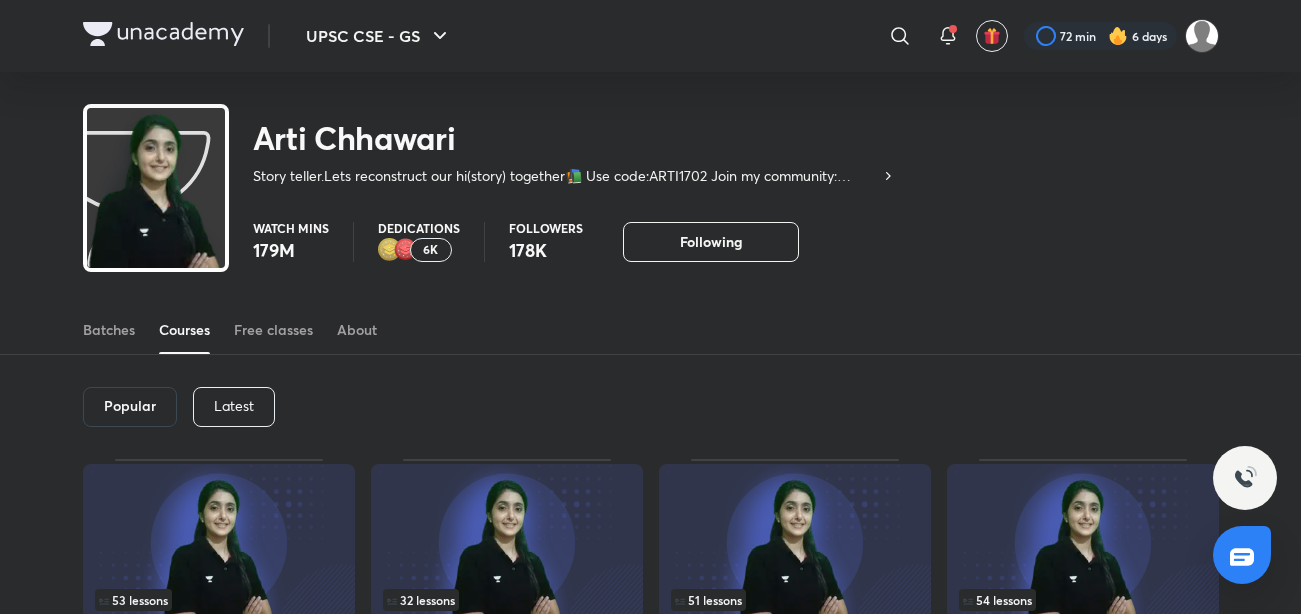 scroll, scrollTop: 0, scrollLeft: 0, axis: both 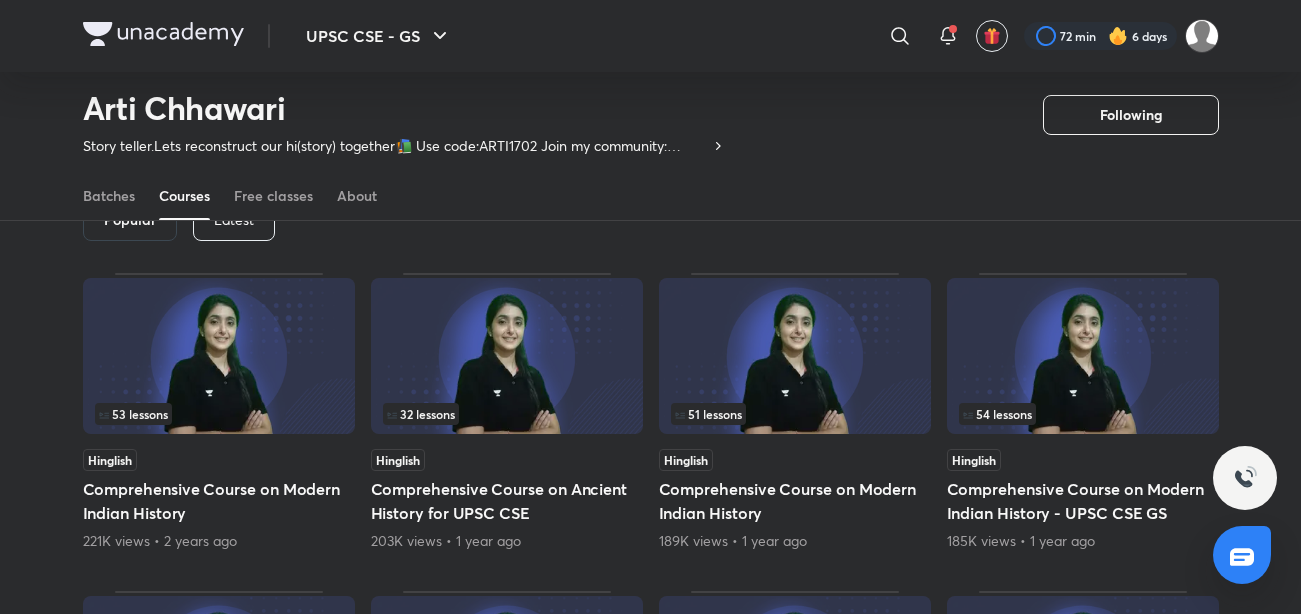 click on "Latest" at bounding box center [234, 221] 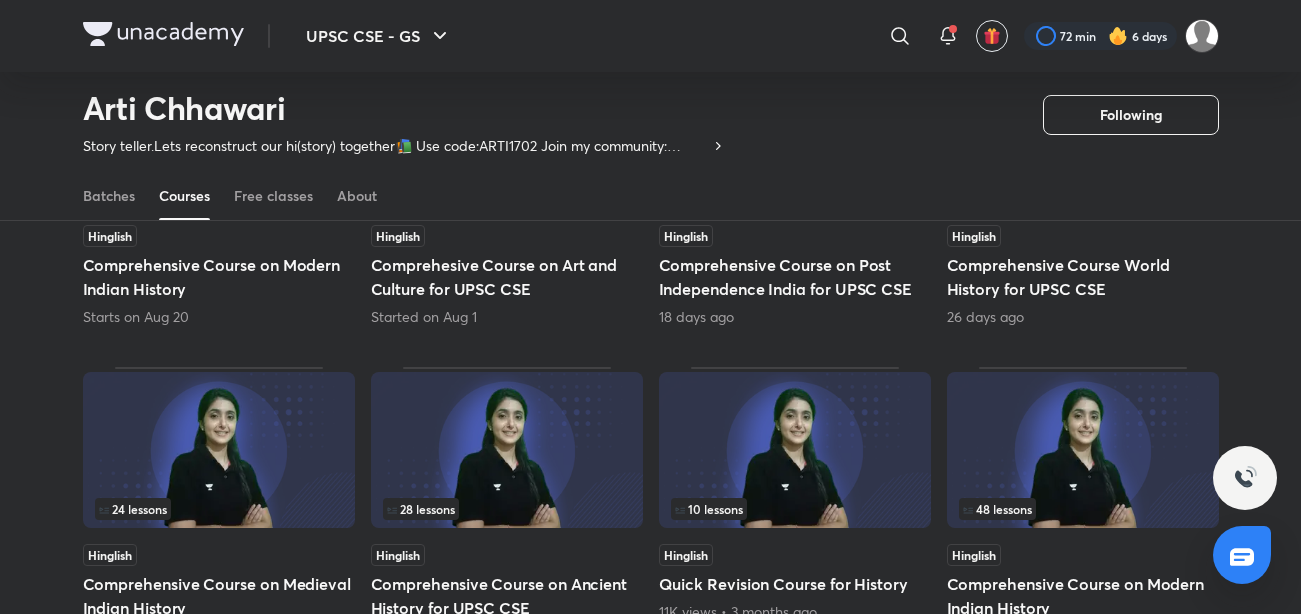 scroll, scrollTop: 351, scrollLeft: 0, axis: vertical 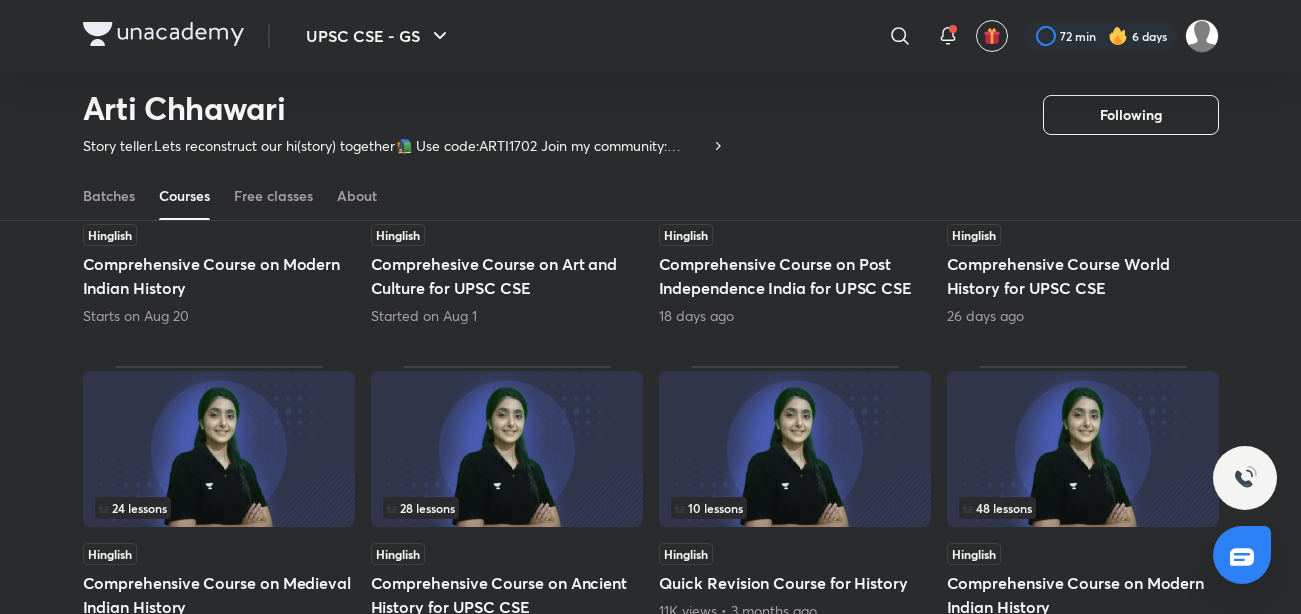 click on "Comprehesive Course on Art and Culture for UPSC CSE" at bounding box center (507, 276) 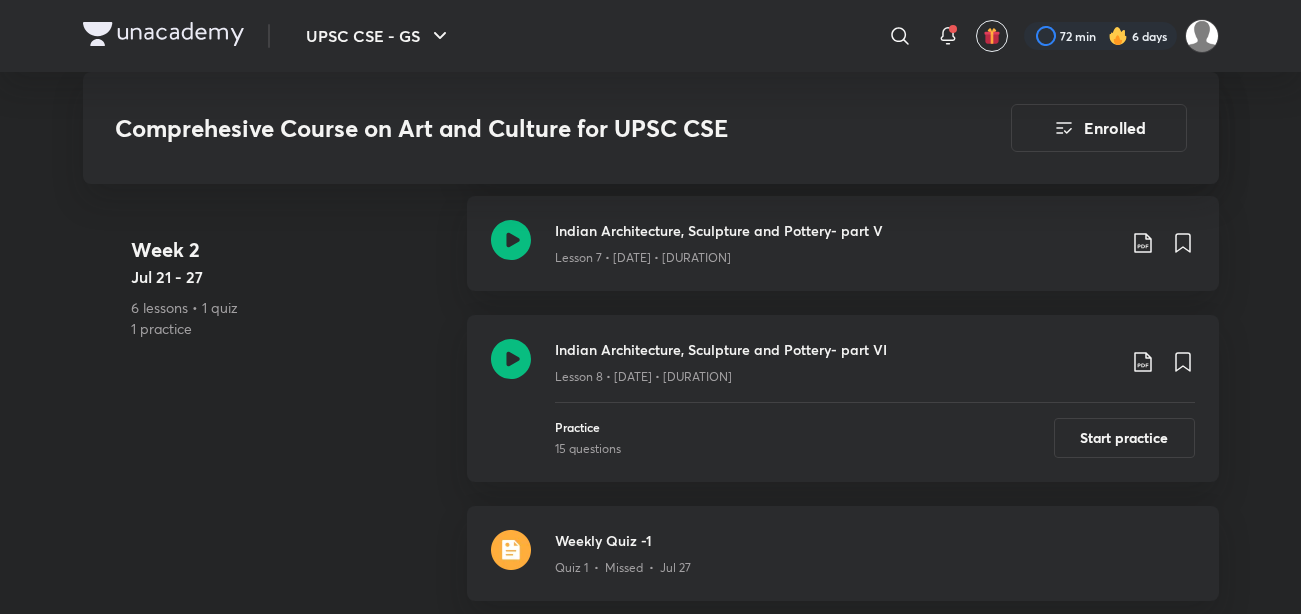 scroll, scrollTop: 1884, scrollLeft: 0, axis: vertical 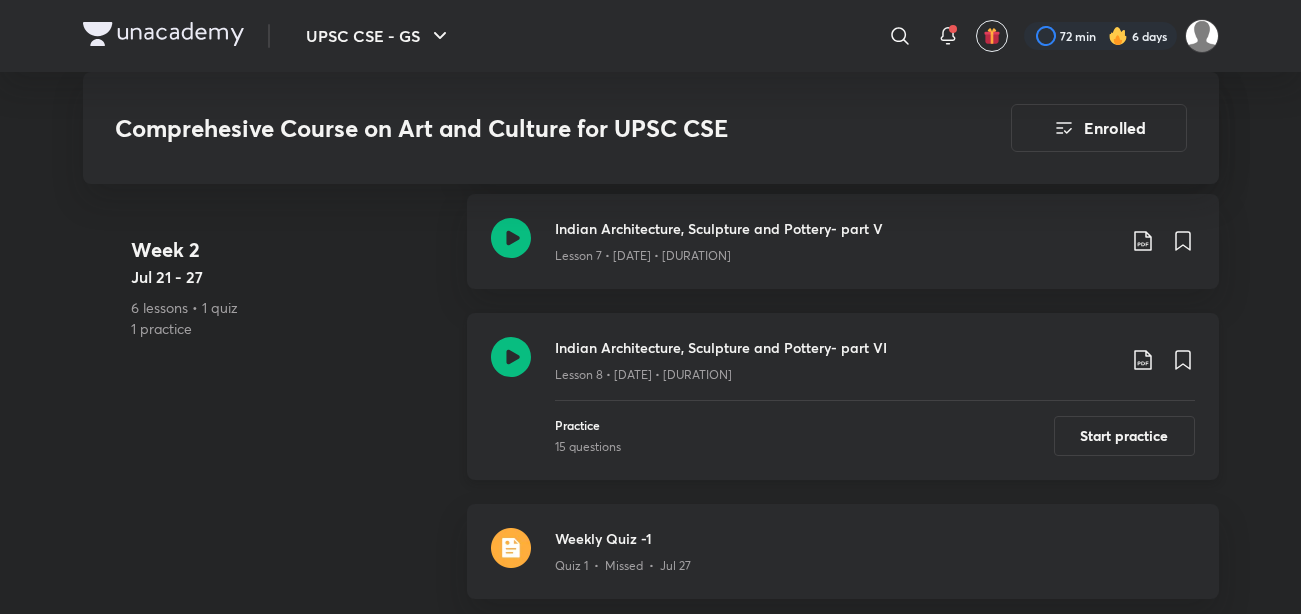 click 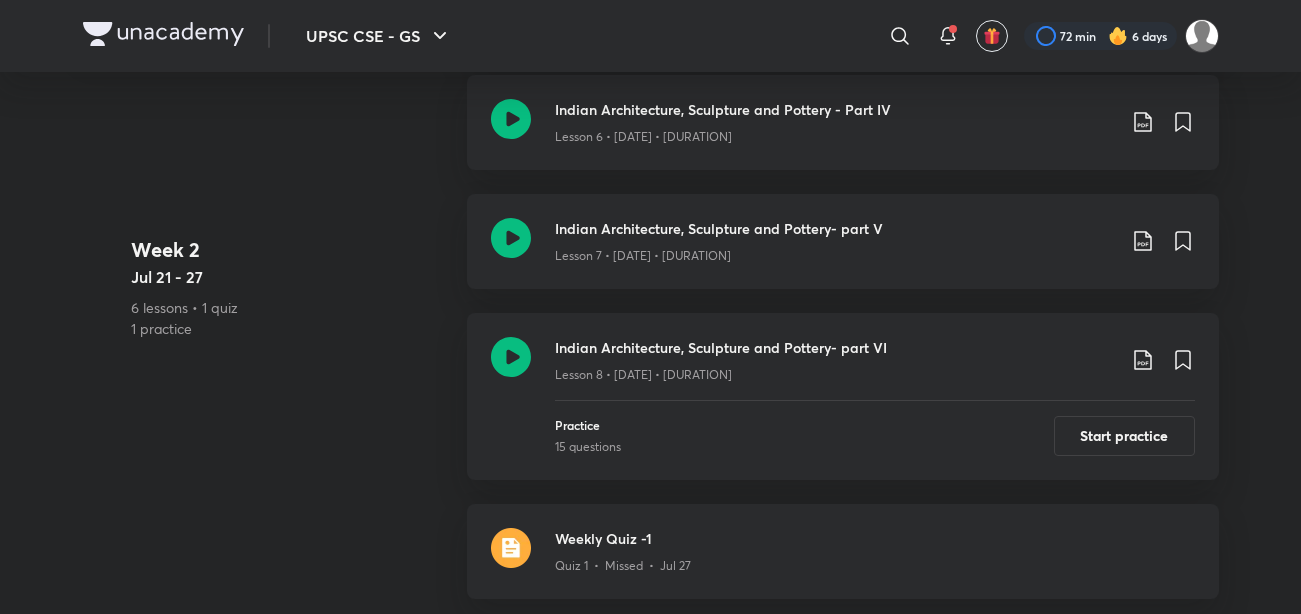 scroll, scrollTop: 351, scrollLeft: 0, axis: vertical 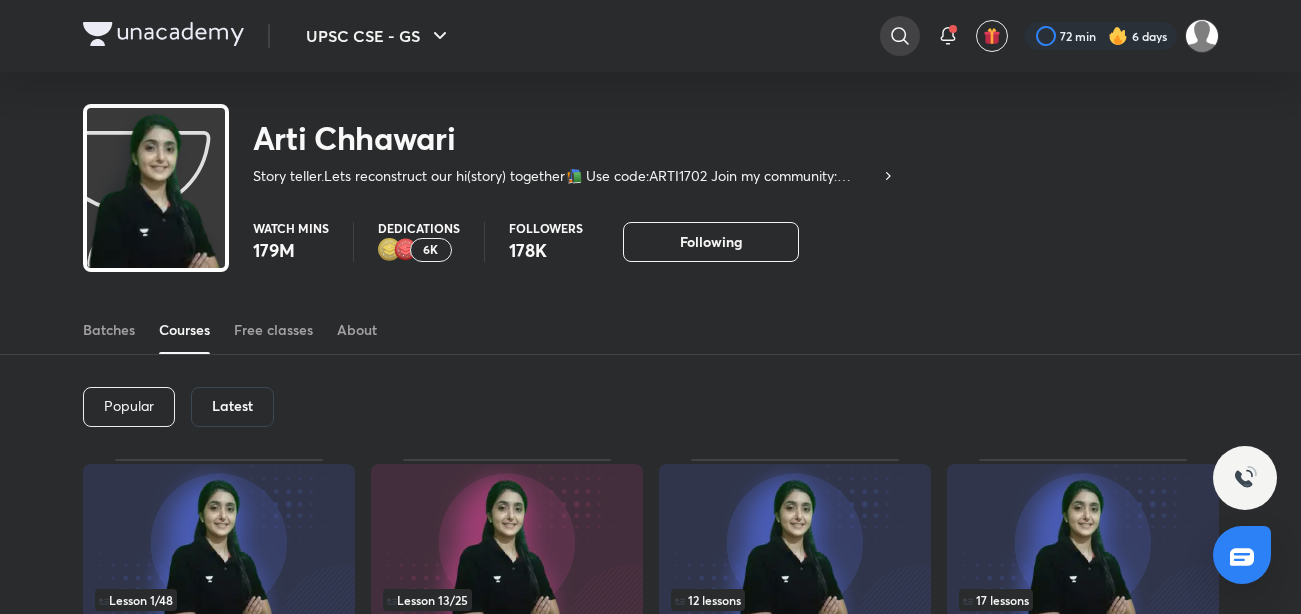 click 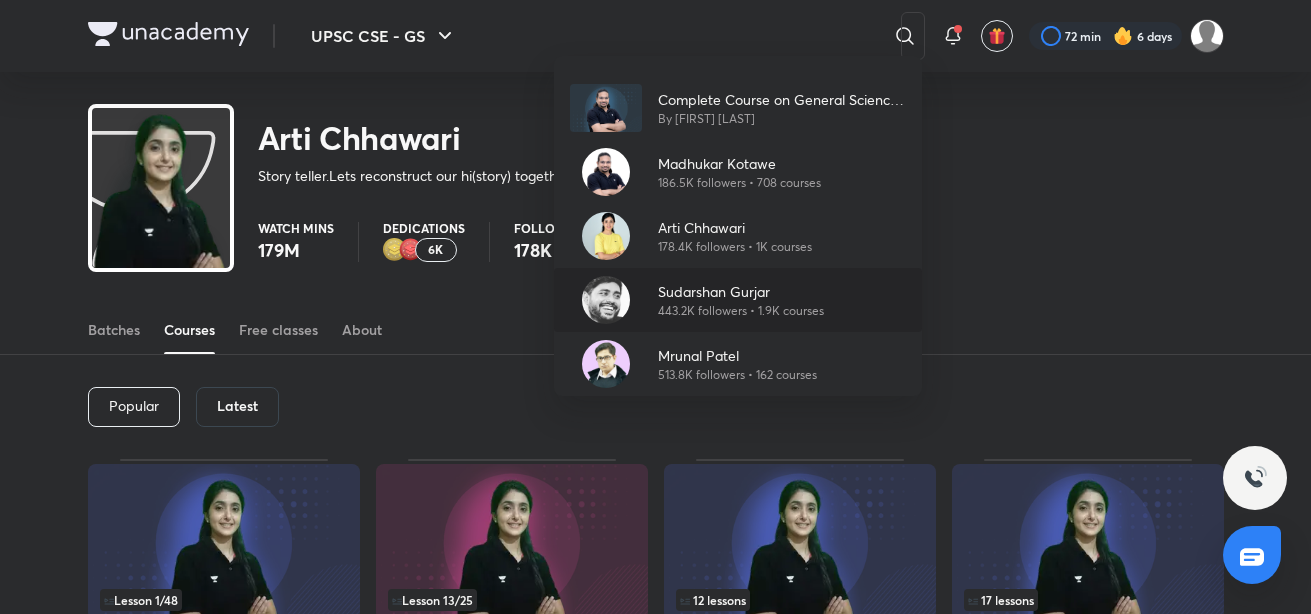 click on "Sudarshan Gurjar" at bounding box center [741, 291] 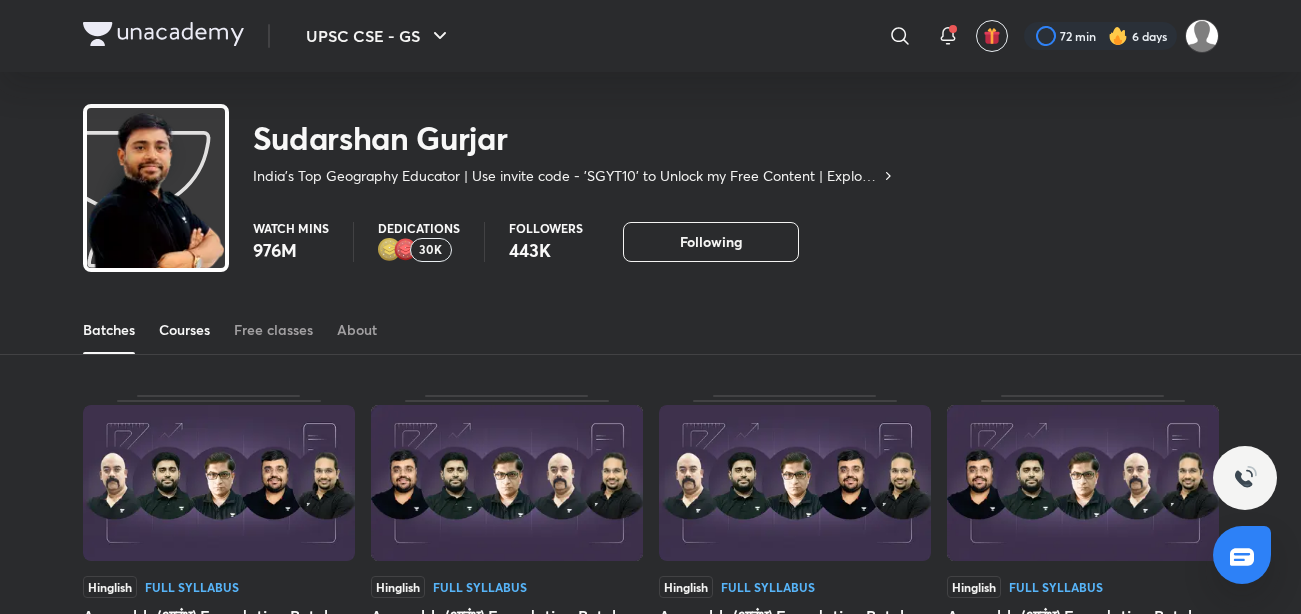 click on "Courses" at bounding box center [184, 330] 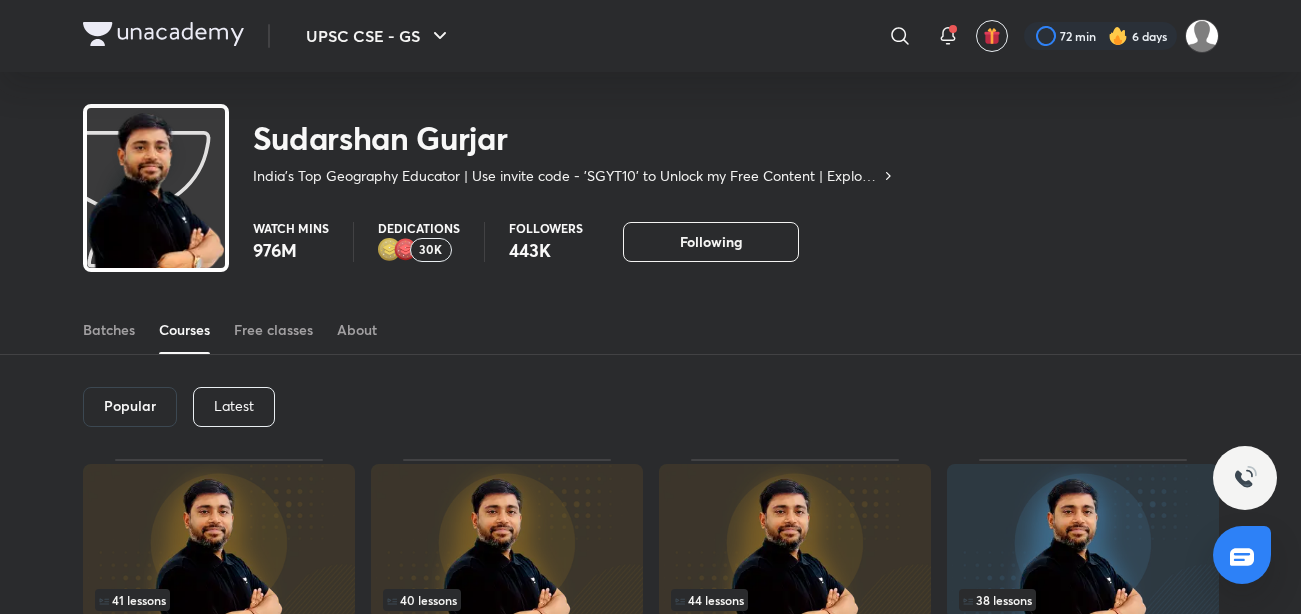click on "Latest" at bounding box center [234, 406] 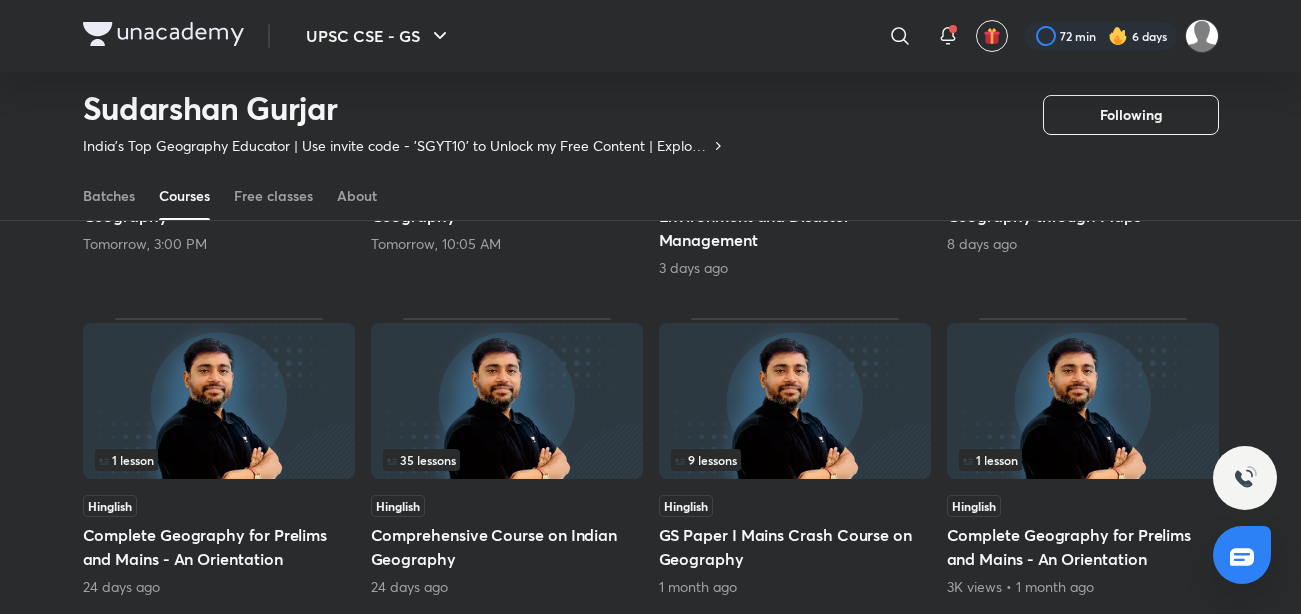 scroll, scrollTop: 424, scrollLeft: 0, axis: vertical 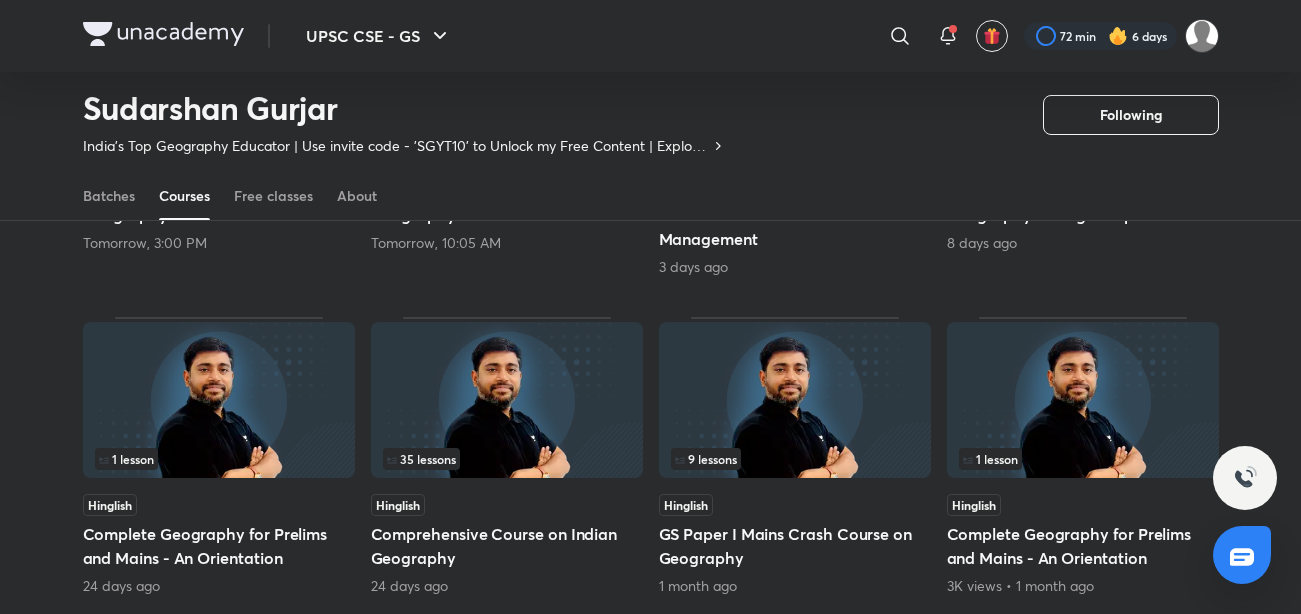 click on "Comprehensive Course on Indian Geography" at bounding box center (507, 546) 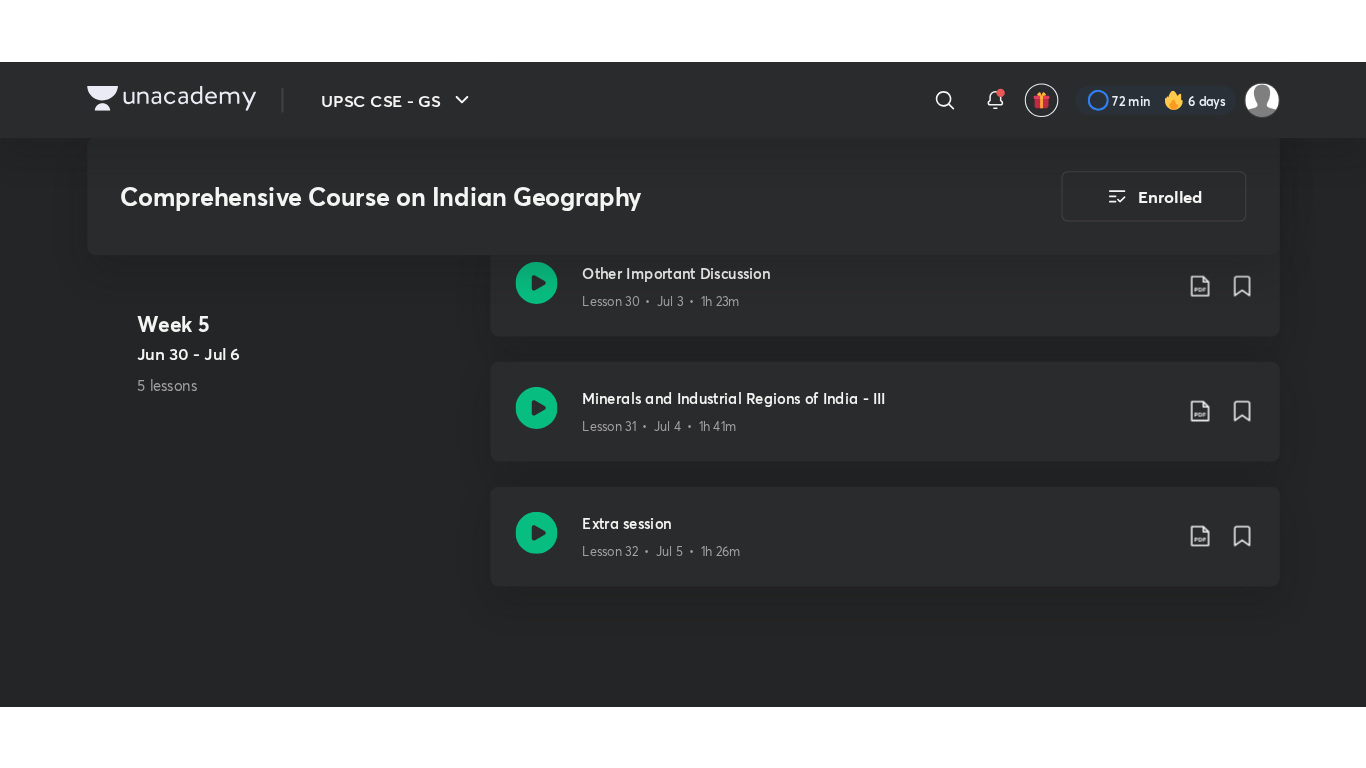 scroll, scrollTop: 5154, scrollLeft: 0, axis: vertical 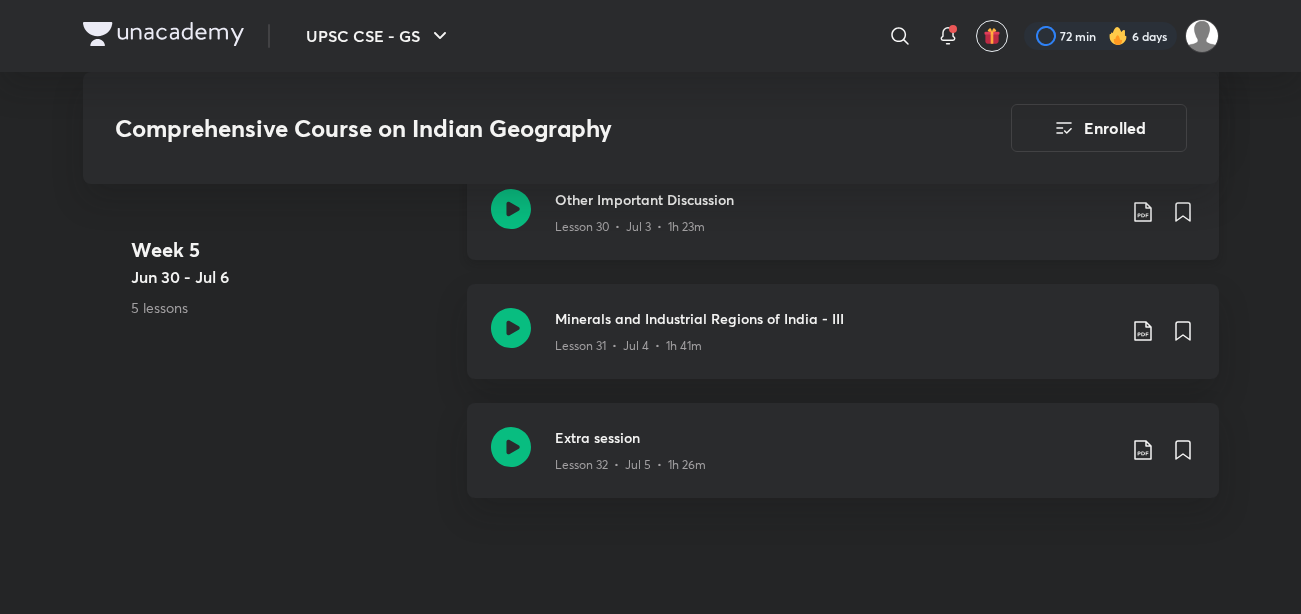 click 